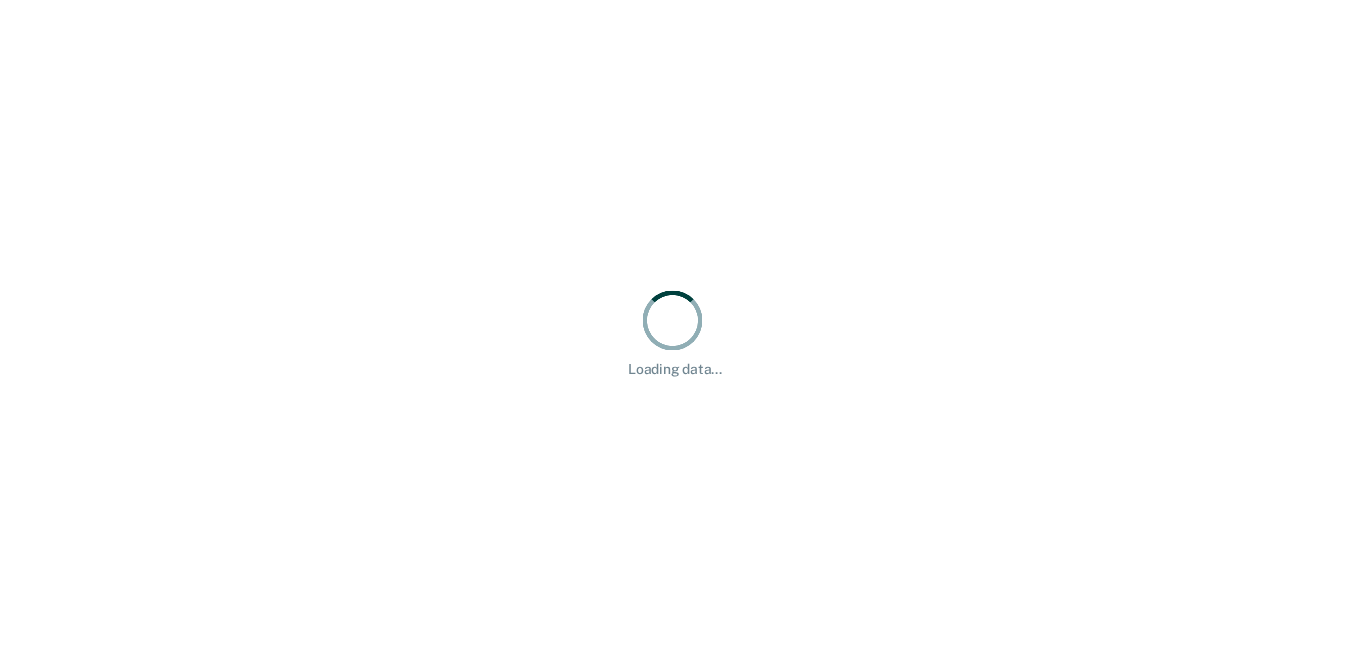 scroll, scrollTop: 0, scrollLeft: 0, axis: both 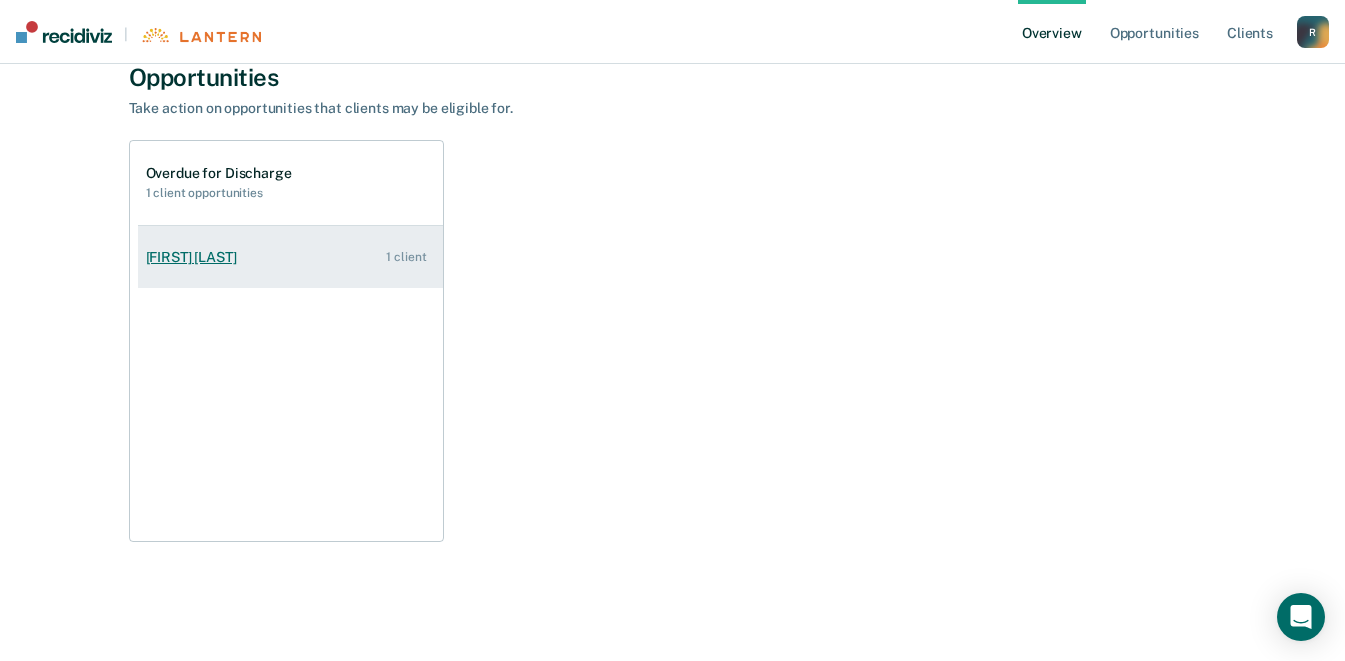 click on "[FIRST] [LAST]" at bounding box center (195, 257) 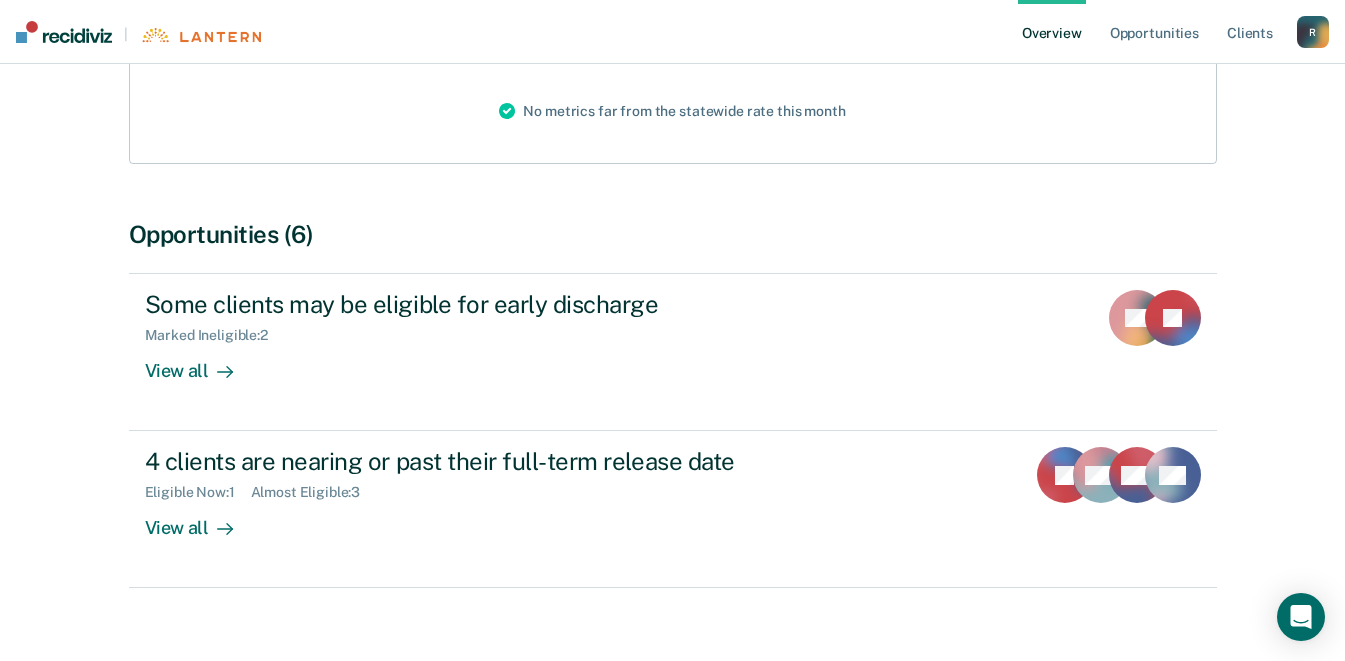 scroll, scrollTop: 298, scrollLeft: 0, axis: vertical 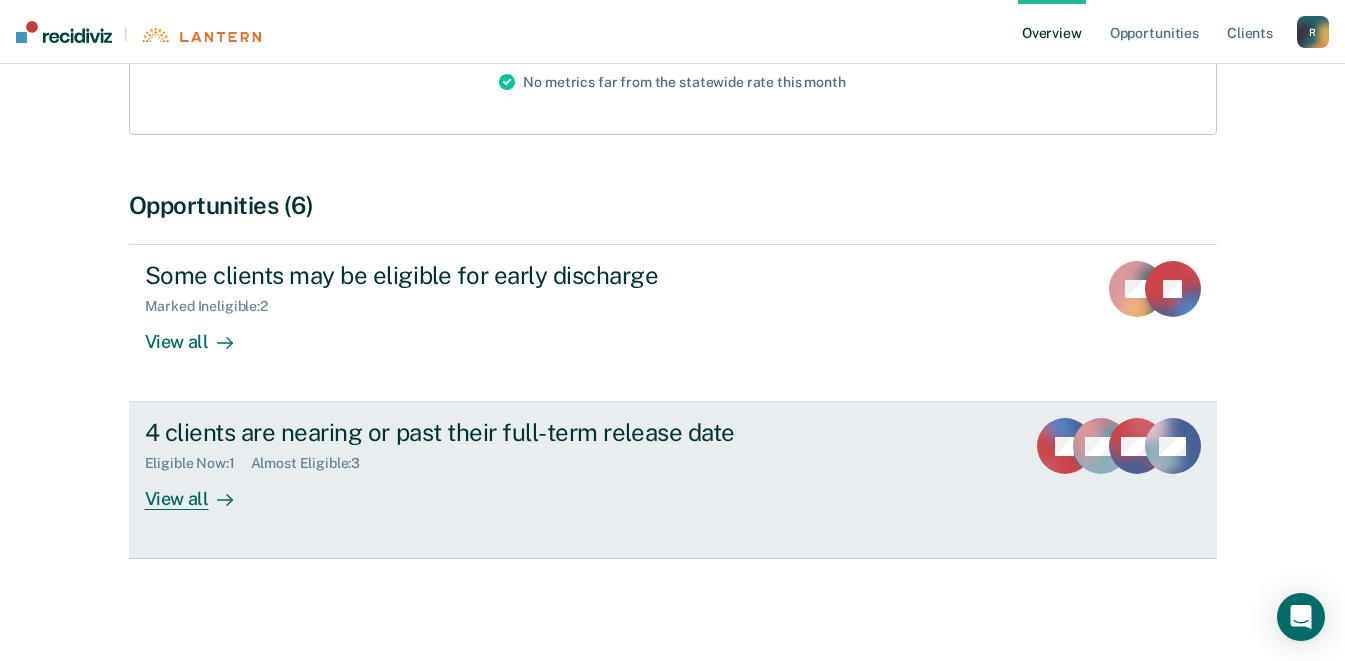 click on "View all" at bounding box center (201, 491) 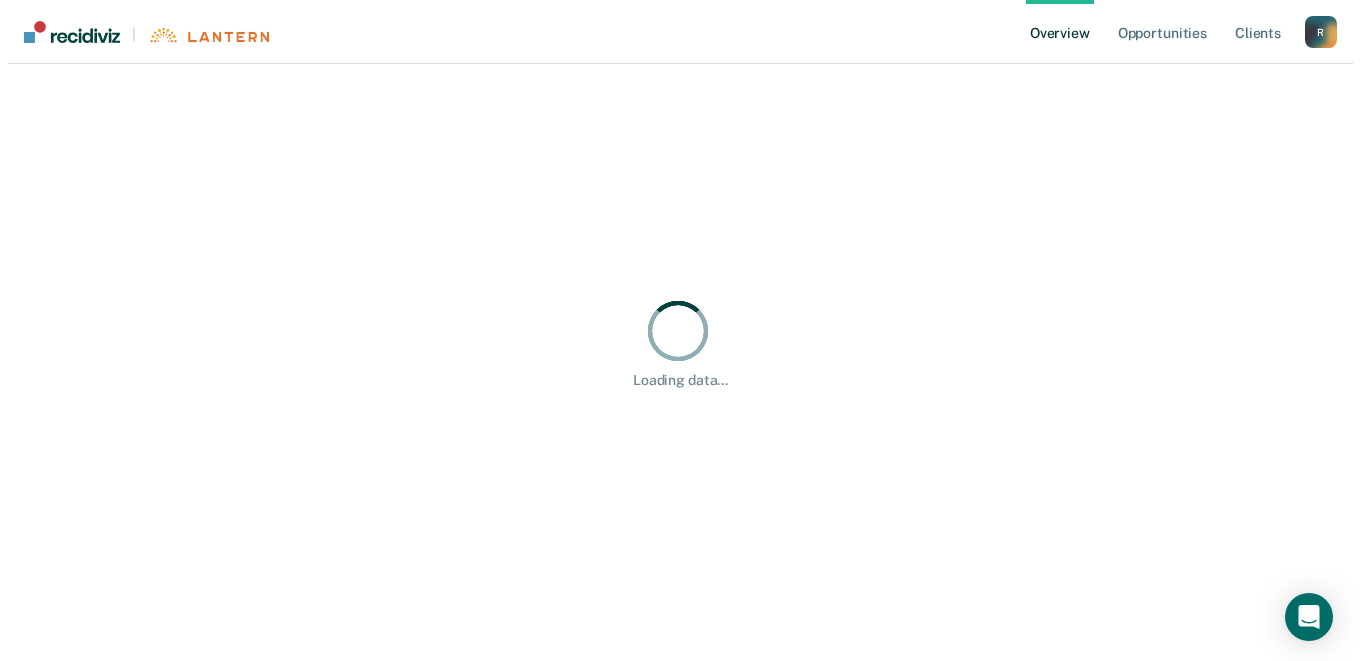 scroll, scrollTop: 0, scrollLeft: 0, axis: both 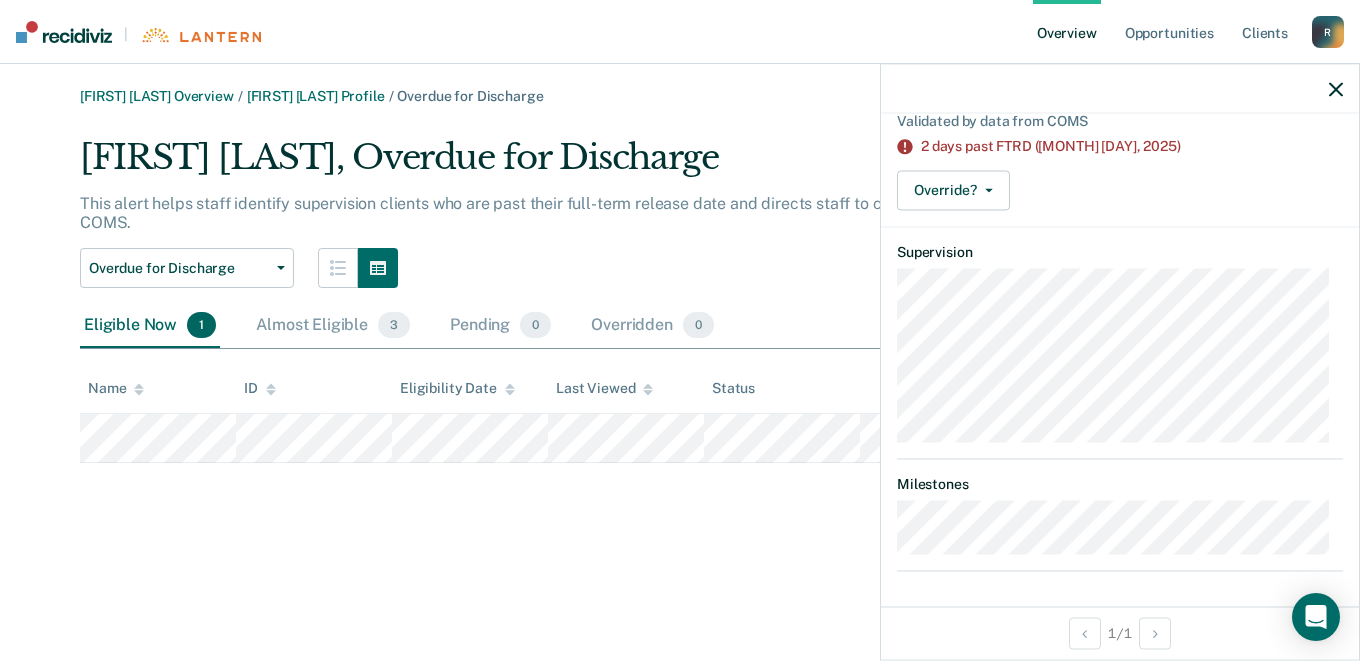 click at bounding box center (1336, 88) 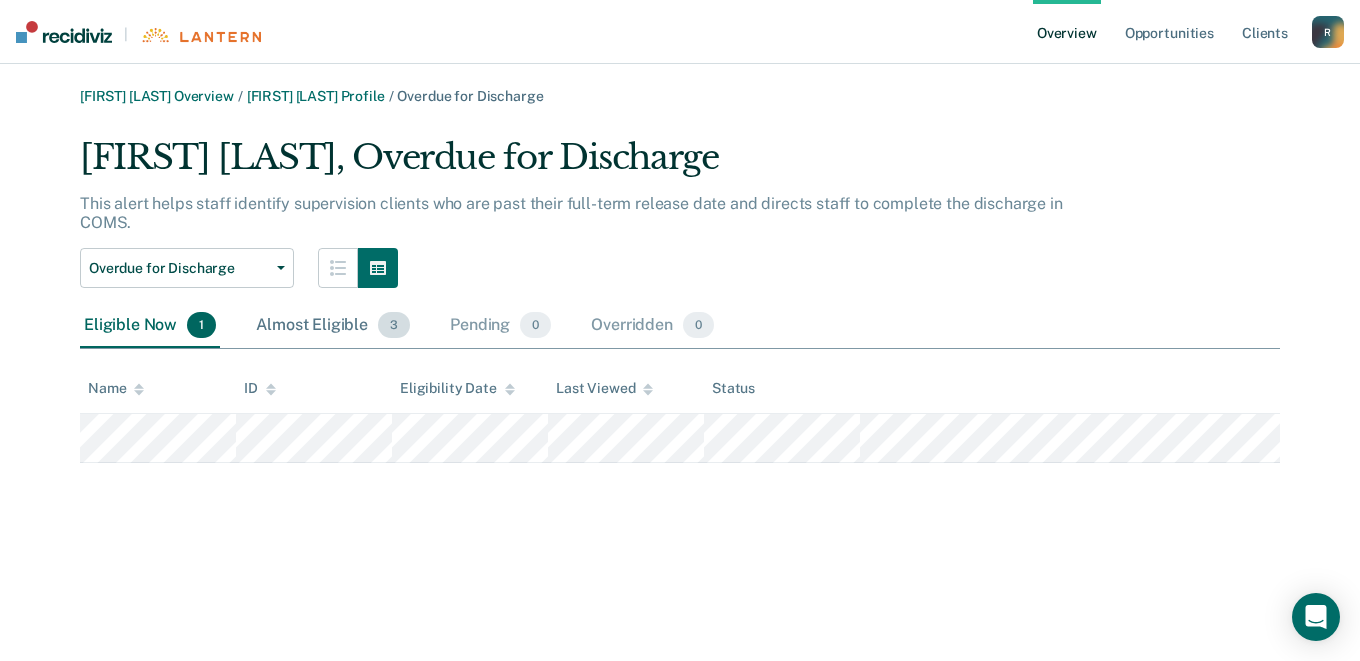 click on "Almost Eligible 3" at bounding box center [333, 326] 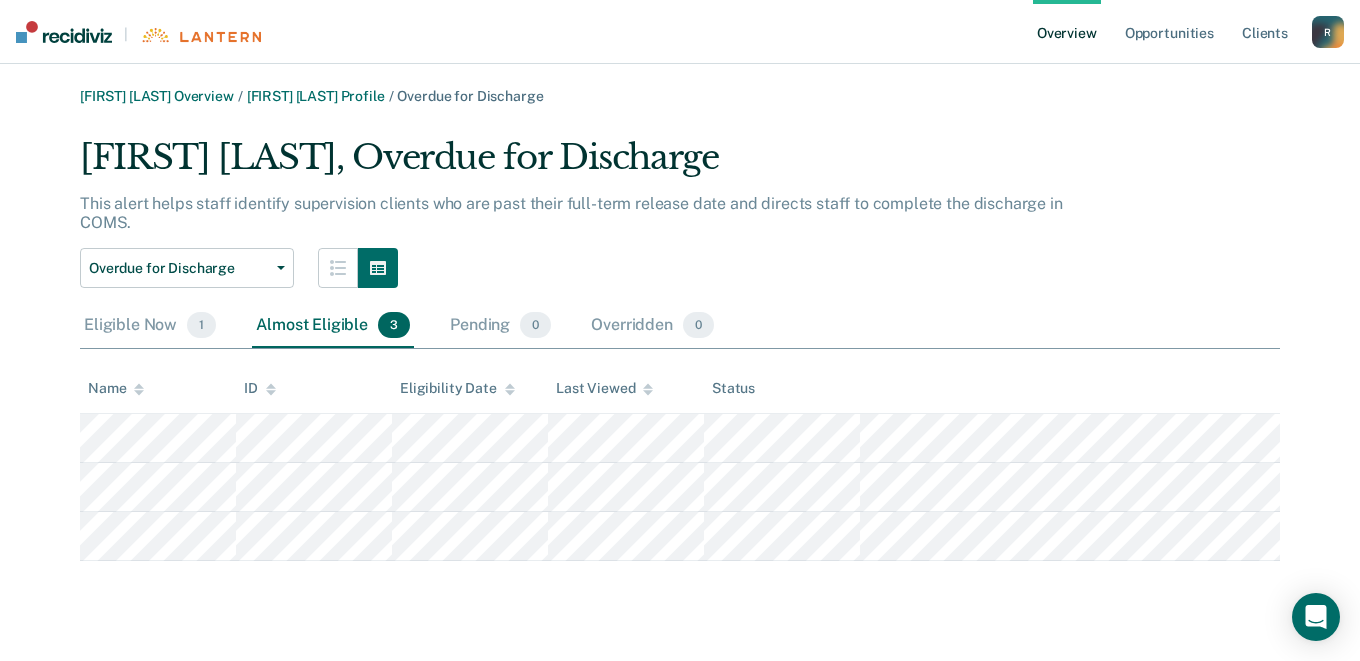 click on "Overview" at bounding box center [1067, 32] 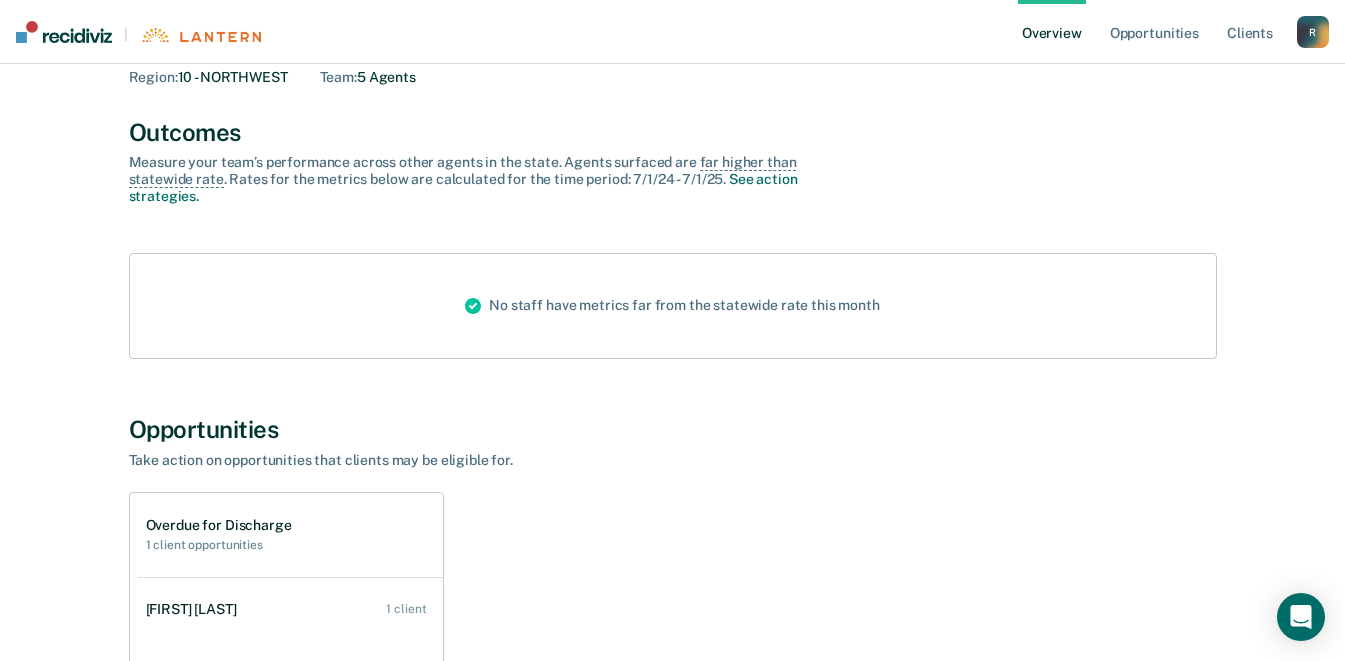 scroll, scrollTop: 0, scrollLeft: 0, axis: both 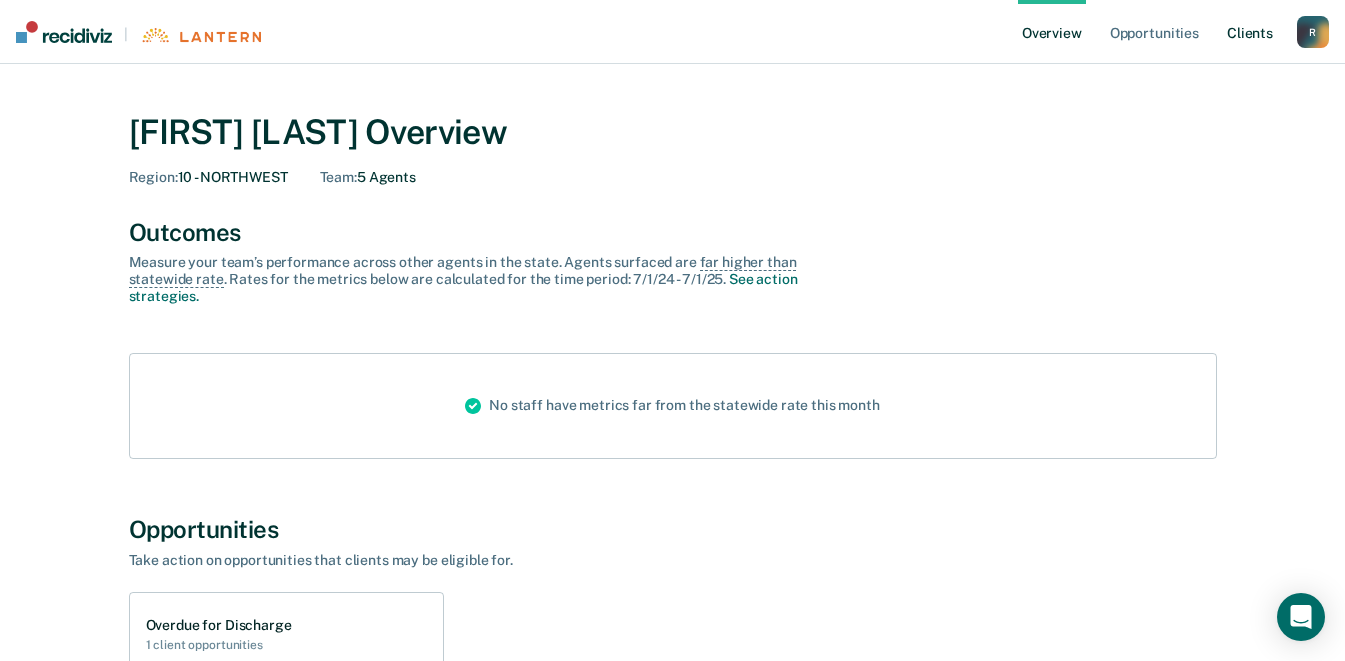 click on "Client s" at bounding box center (1250, 32) 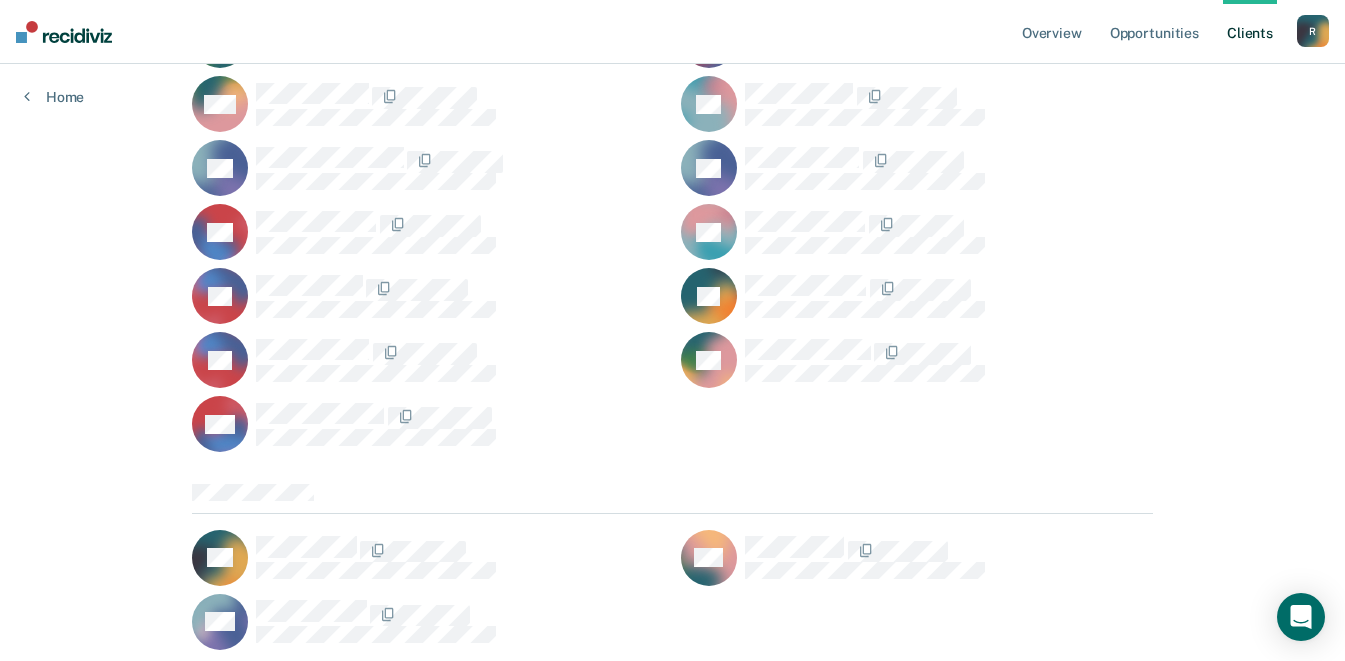 scroll, scrollTop: 3560, scrollLeft: 0, axis: vertical 